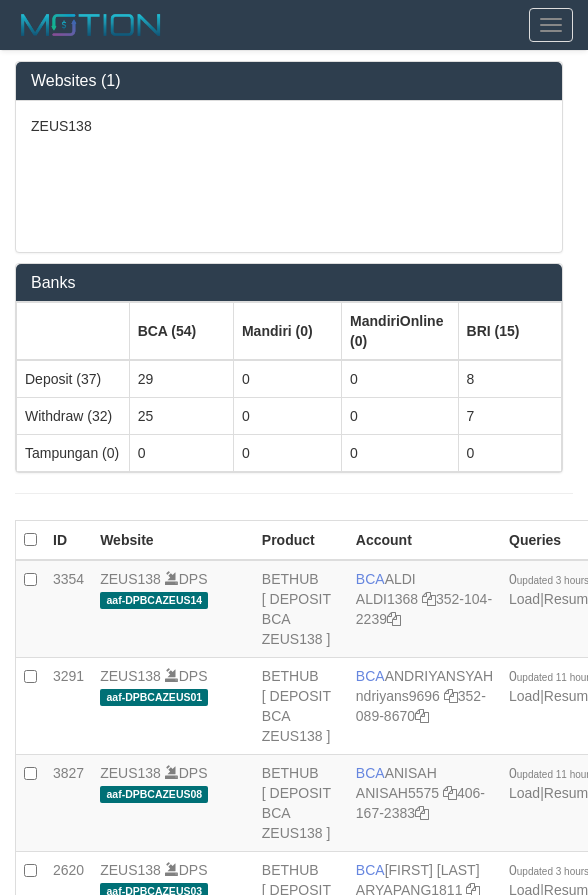 scroll, scrollTop: 5083, scrollLeft: 0, axis: vertical 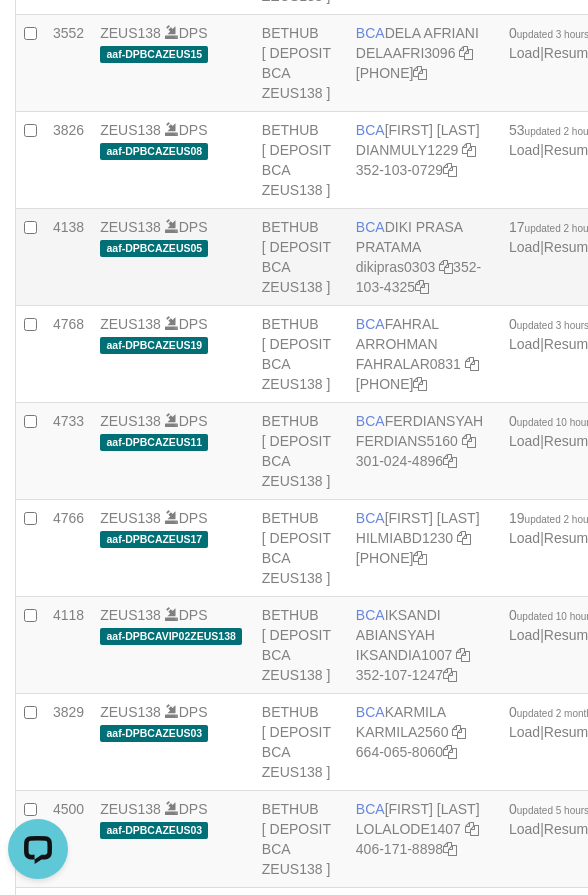 click on "BCA
DIKI PRASA PRATAMA
dikipras0303
352-103-4325" at bounding box center [424, 257] 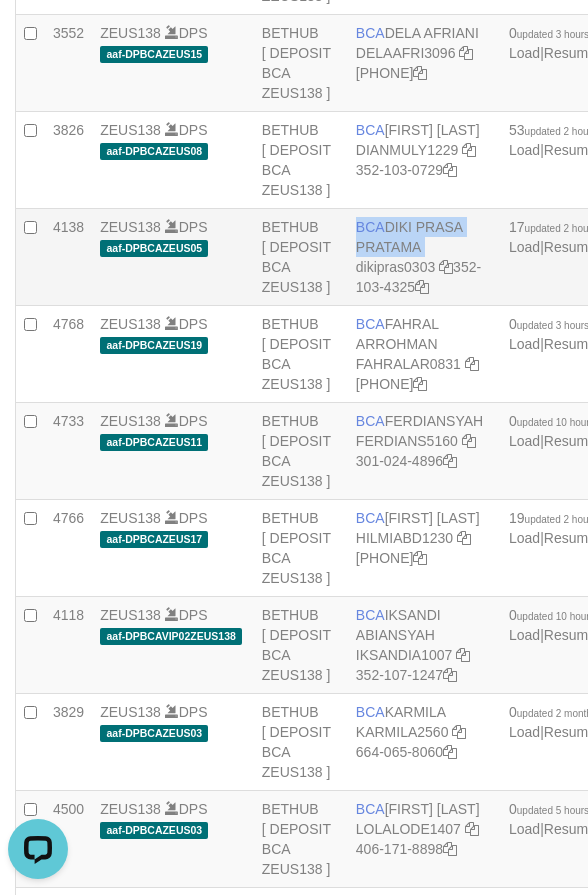 click on "BCA
DIKI PRASA PRATAMA
dikipras0303
352-103-4325" at bounding box center (424, 257) 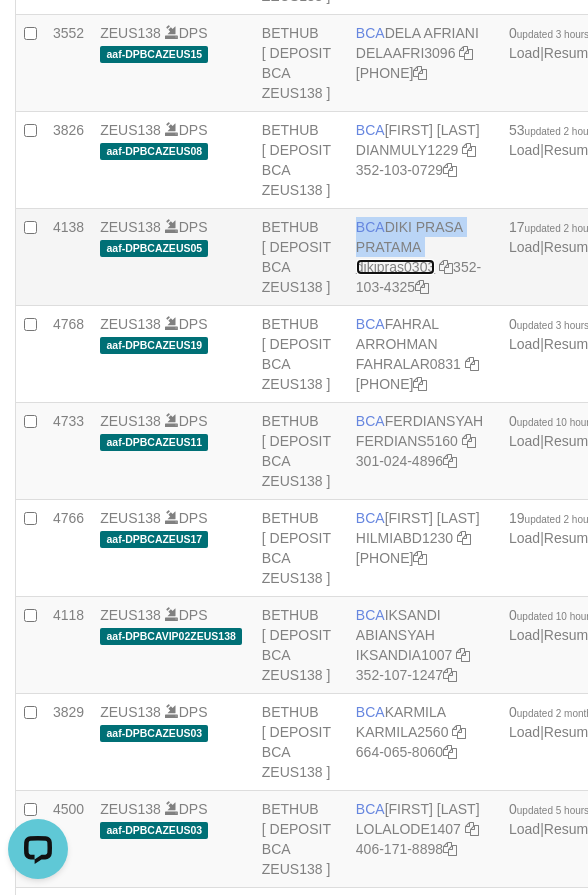 click on "dikipras0303" at bounding box center (395, 267) 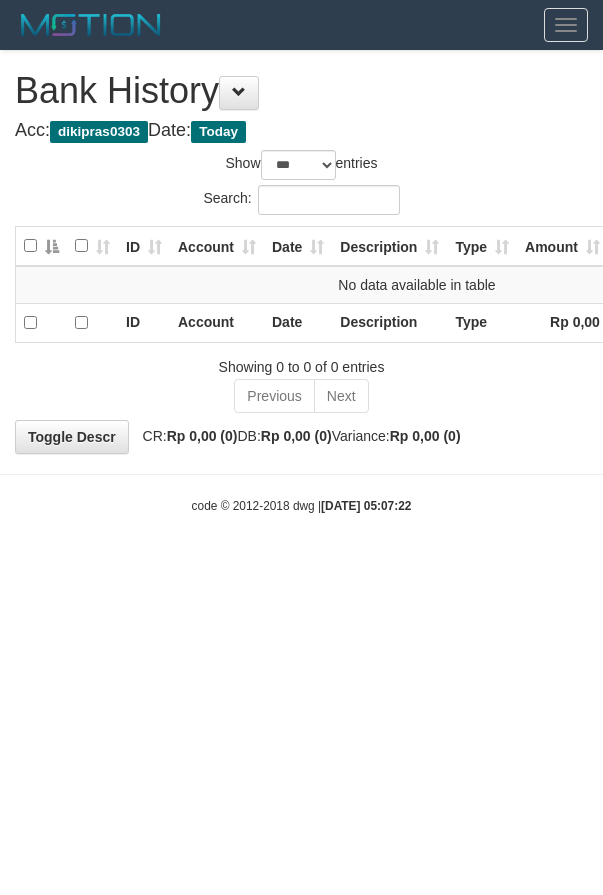 select on "***" 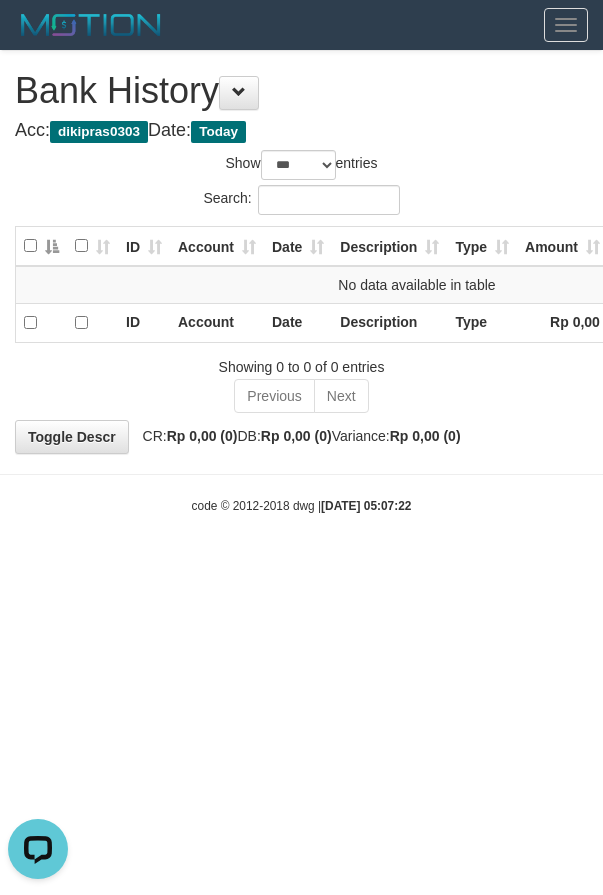 scroll, scrollTop: 0, scrollLeft: 0, axis: both 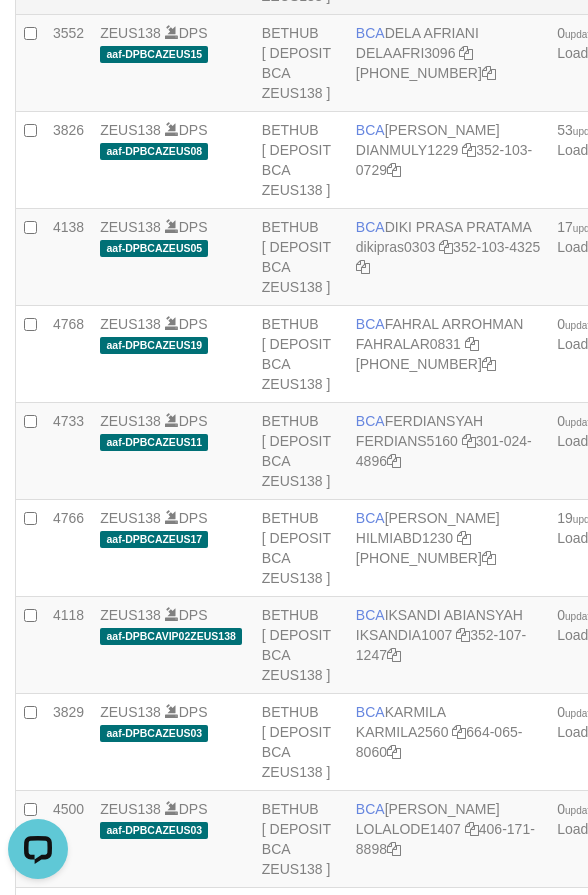 click on "ZEUS138
DPS
aaf-DPBCAZEUS13" at bounding box center [173, -34] 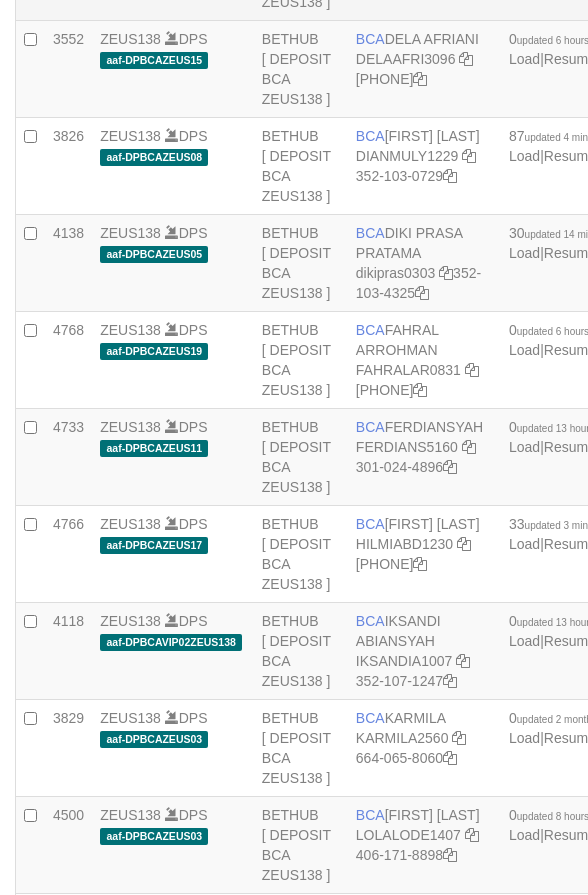scroll, scrollTop: 1128, scrollLeft: 0, axis: vertical 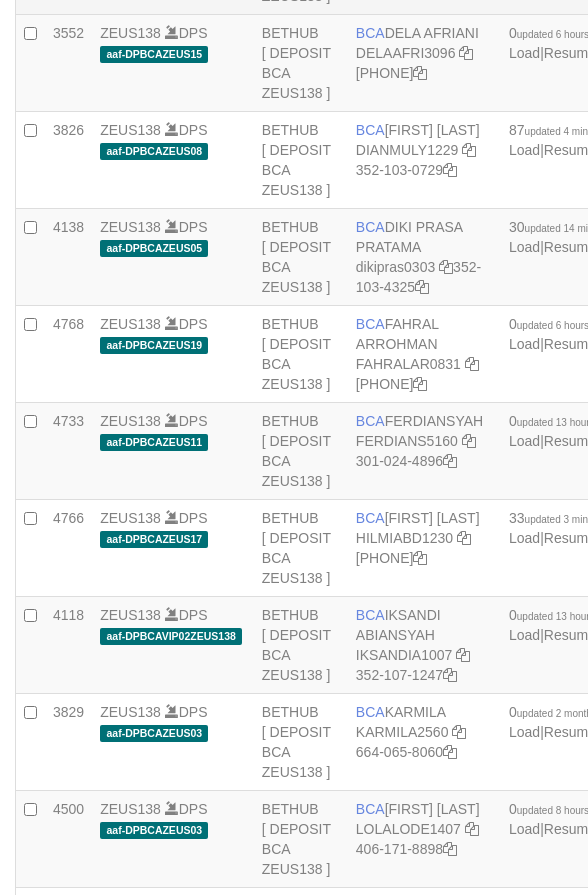 click on "ZEUS138
DPS
aaf-DPBCAZEUS13" at bounding box center (173, -34) 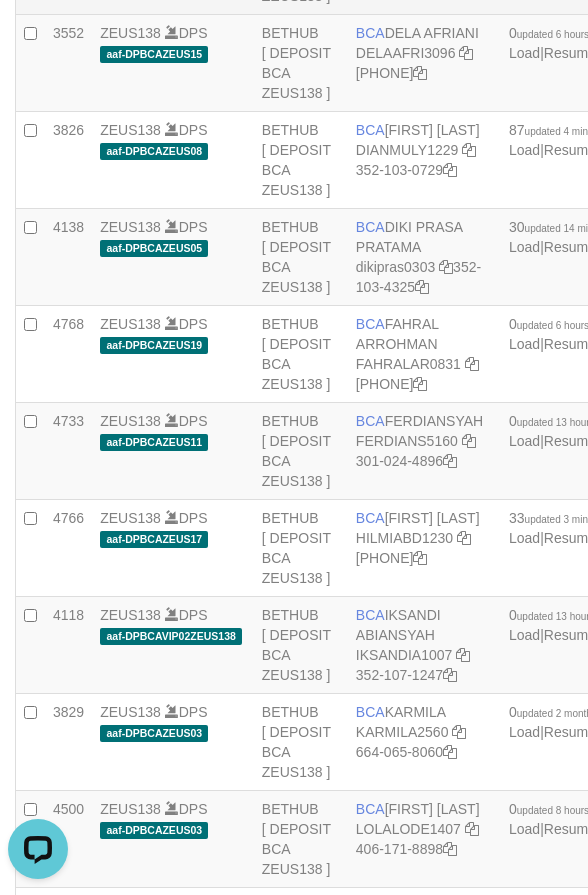 scroll, scrollTop: 0, scrollLeft: 0, axis: both 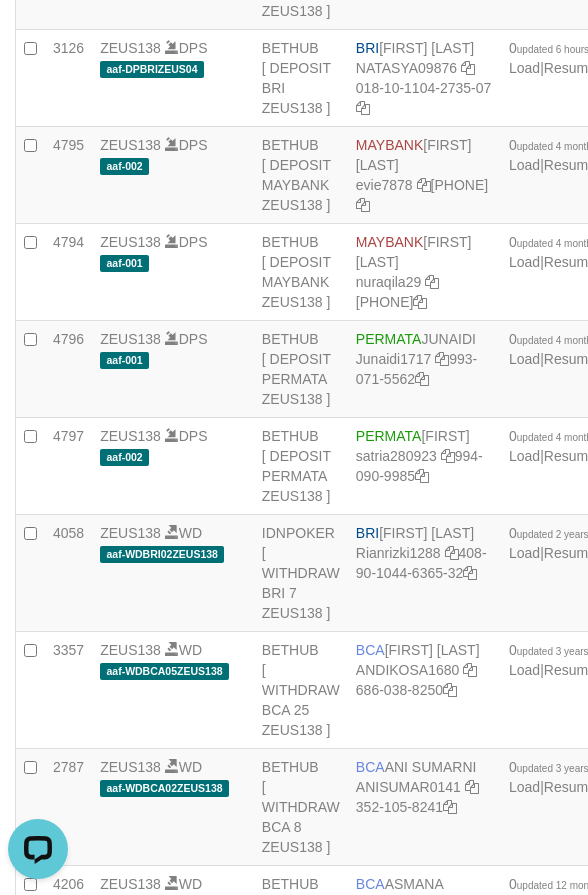 click on "BRI
REYNALDI ADI PRATAMA
radipr021100
053-40-1019-0955-06" at bounding box center (424, -213) 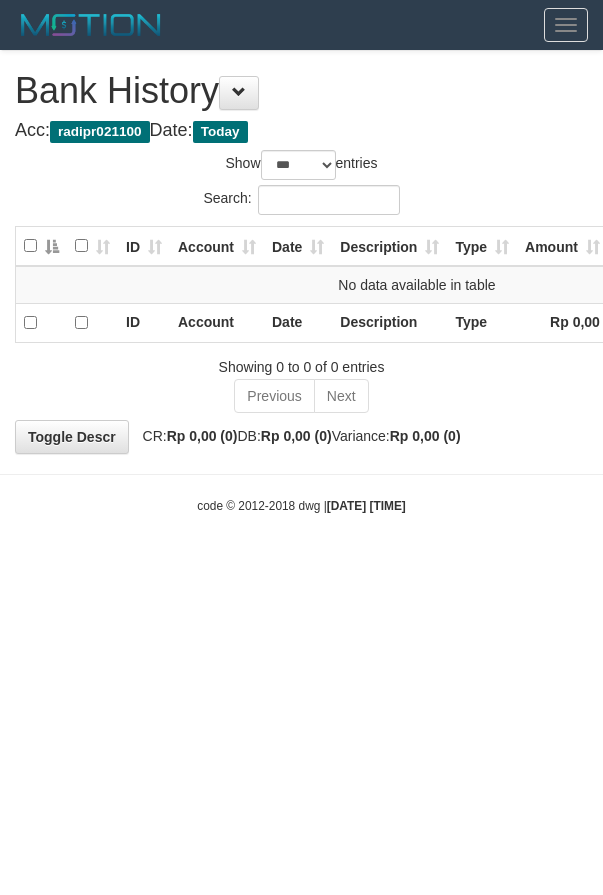 select on "***" 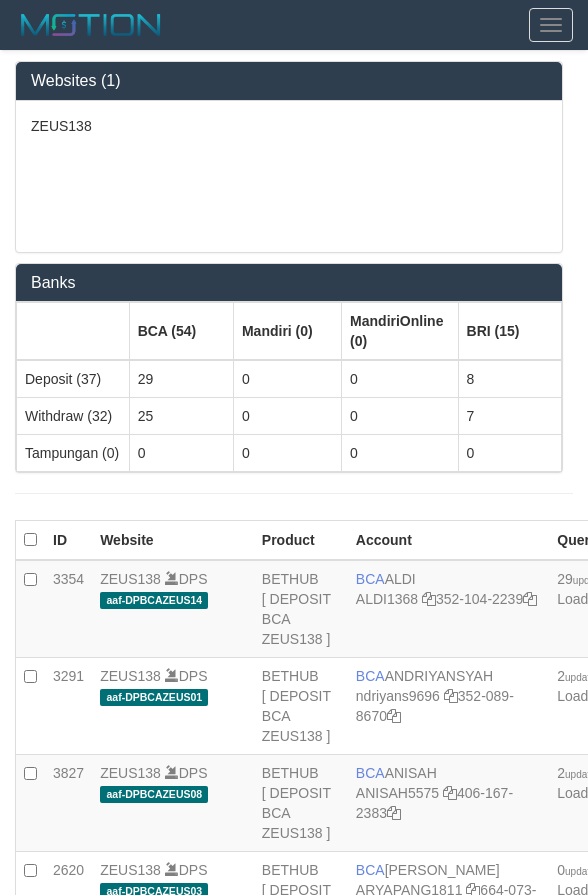 scroll, scrollTop: 4508, scrollLeft: 0, axis: vertical 